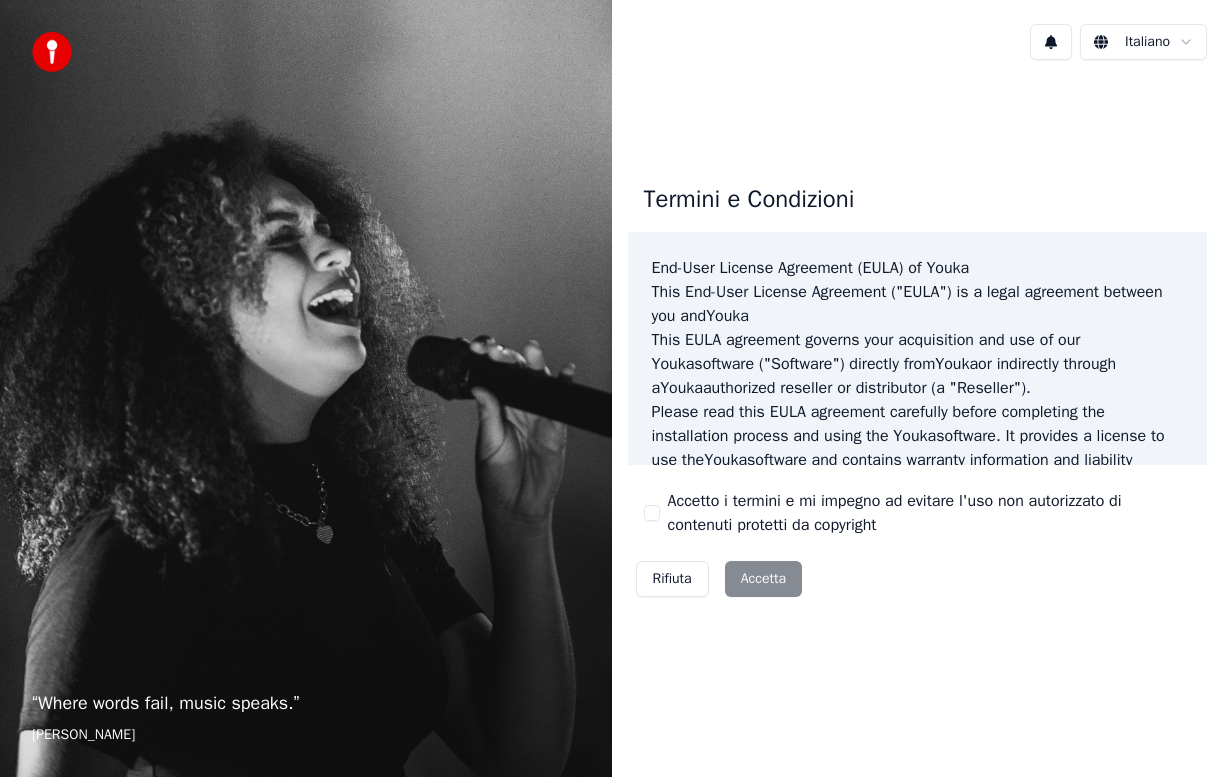 scroll, scrollTop: 0, scrollLeft: 0, axis: both 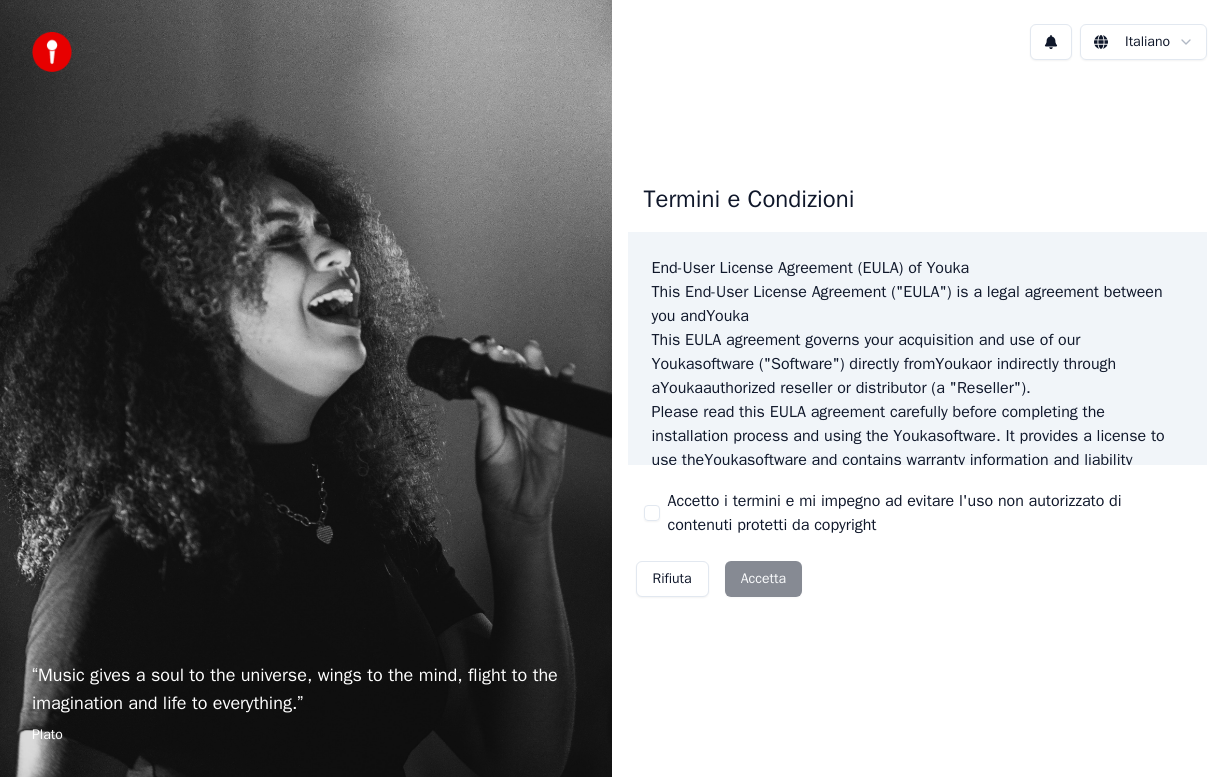click on "Accetto i termini e mi impegno ad evitare l'uso non autorizzato di contenuti protetti da copyright" at bounding box center (918, 513) 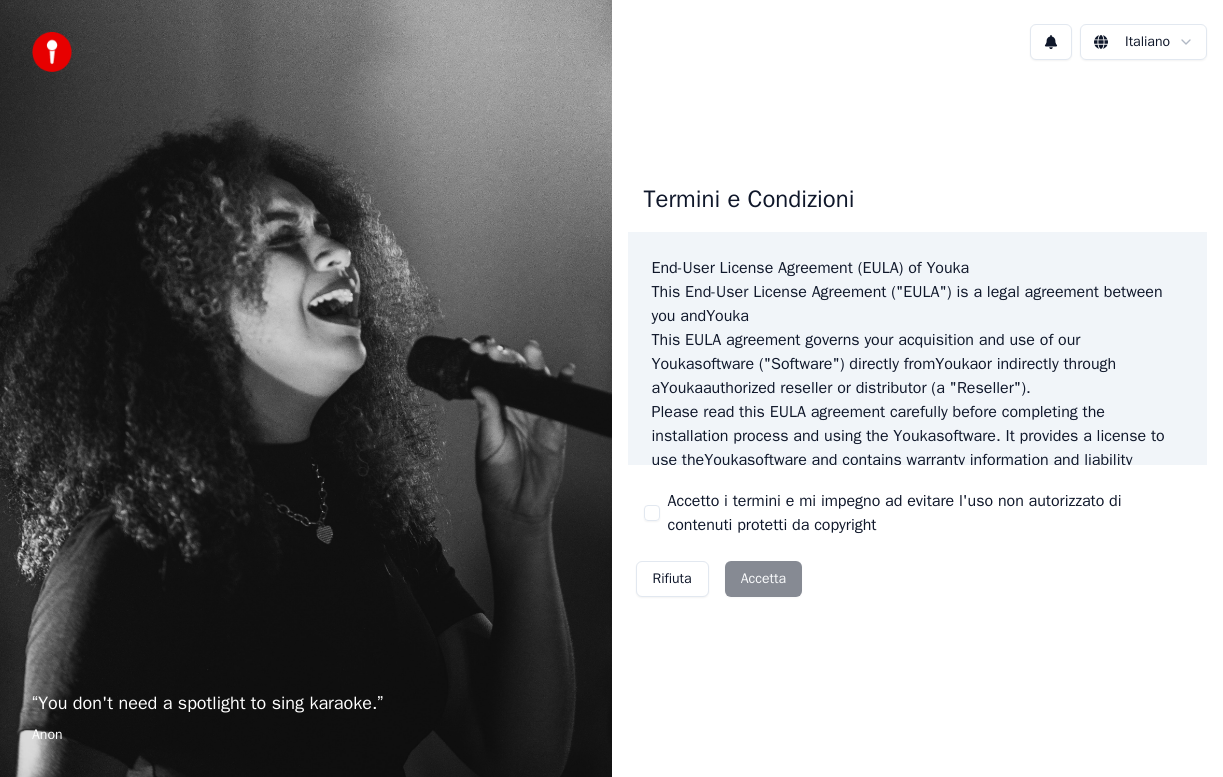 click on "Accetto i termini e mi impegno ad evitare l'uso non autorizzato di contenuti protetti da copyright" at bounding box center (652, 513) 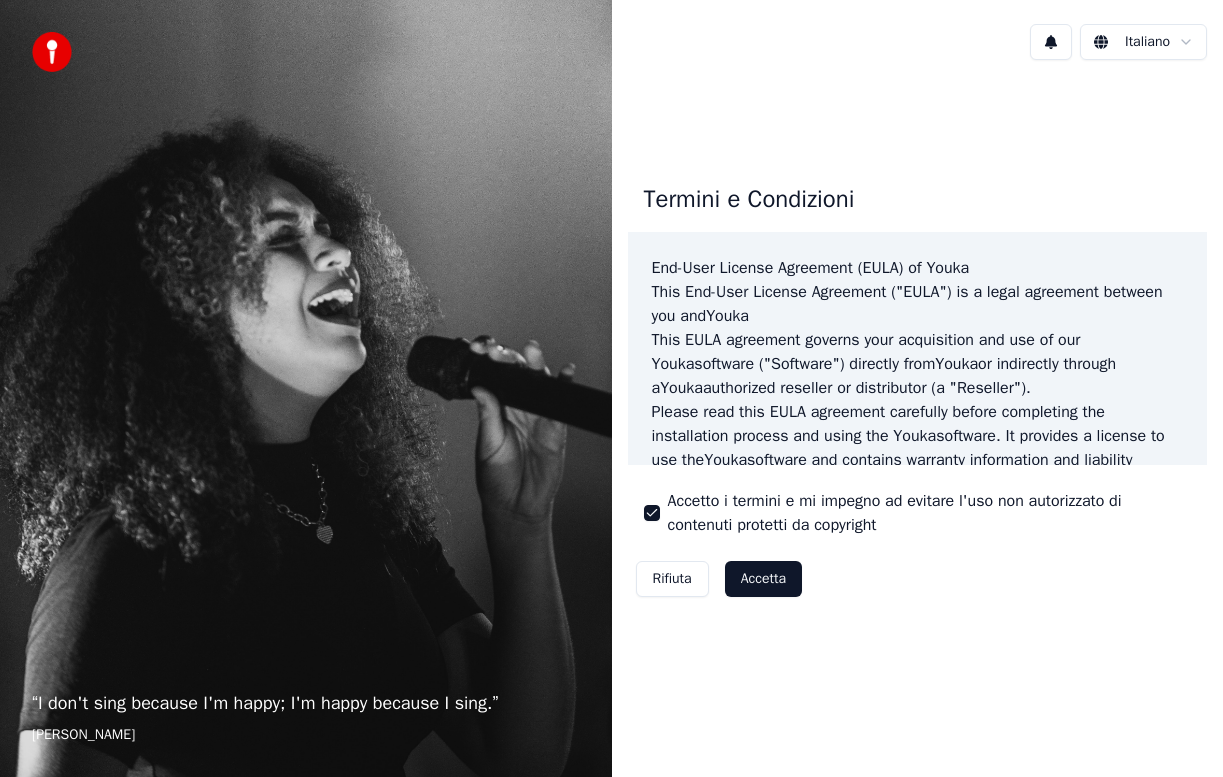 click on "Accetta" at bounding box center [763, 579] 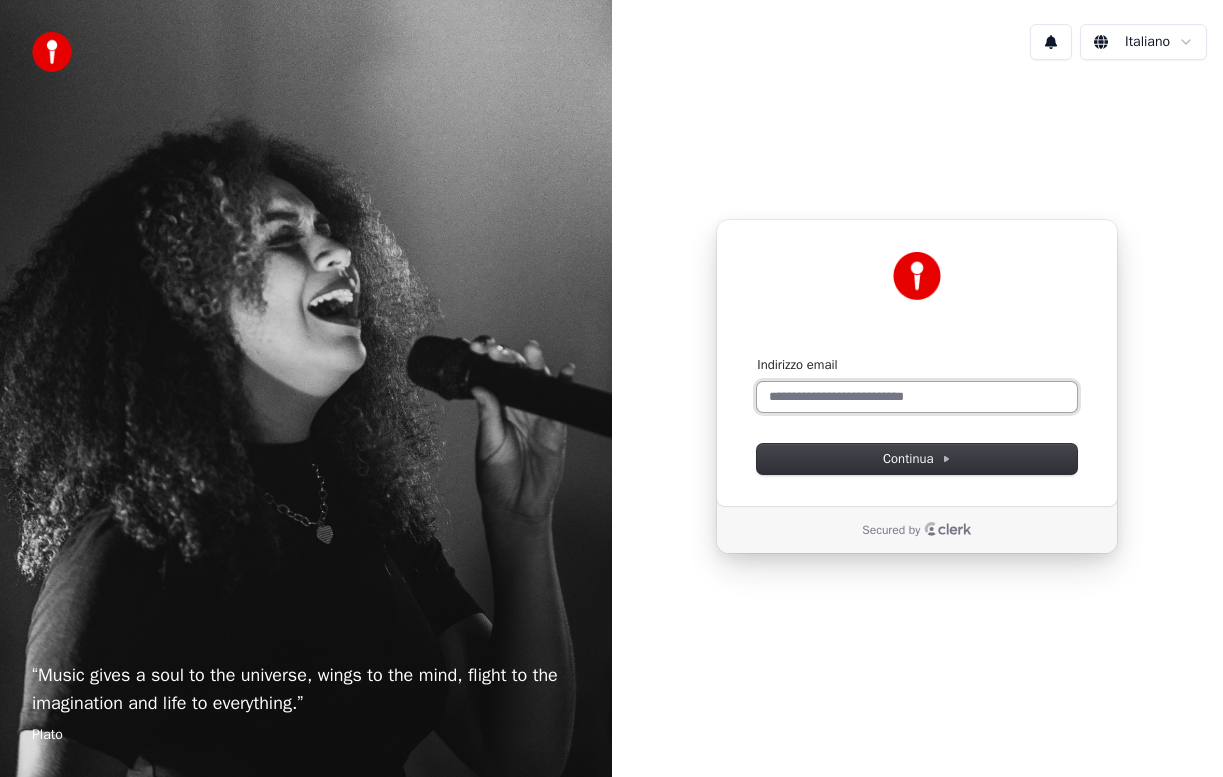 click on "Indirizzo email" at bounding box center (917, 397) 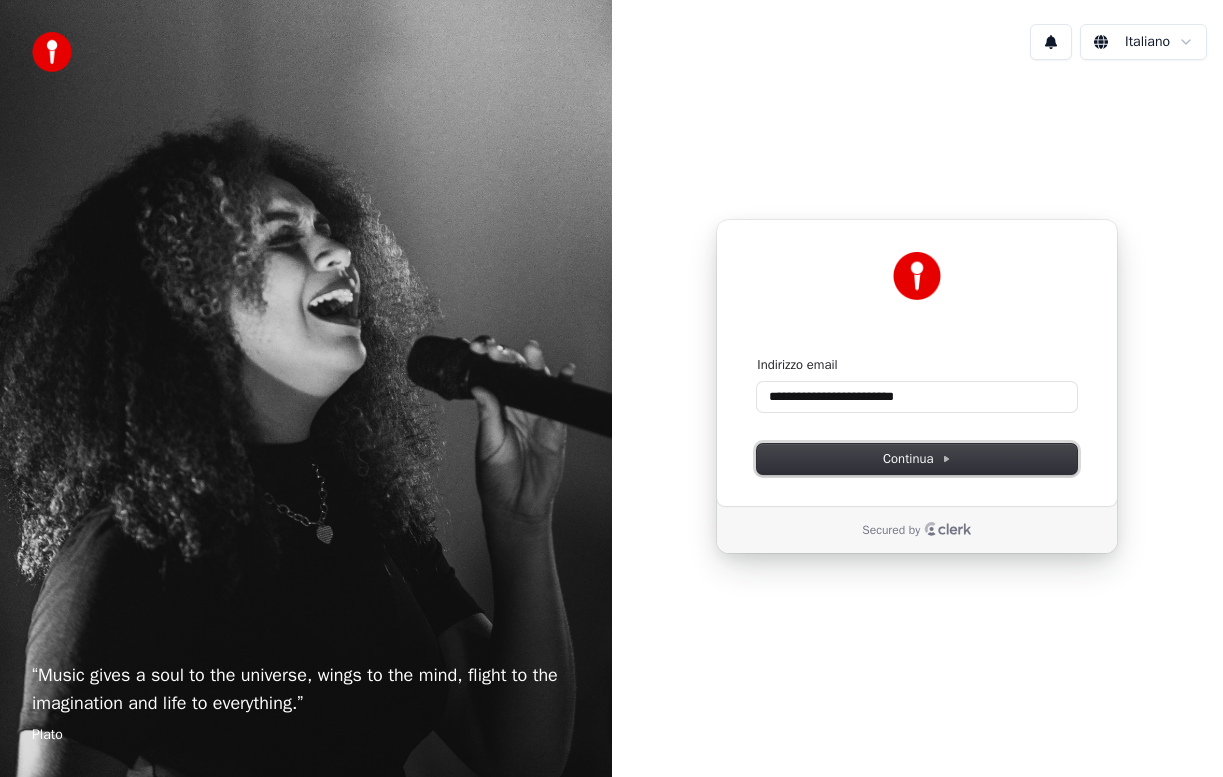 click on "Continua" at bounding box center [917, 459] 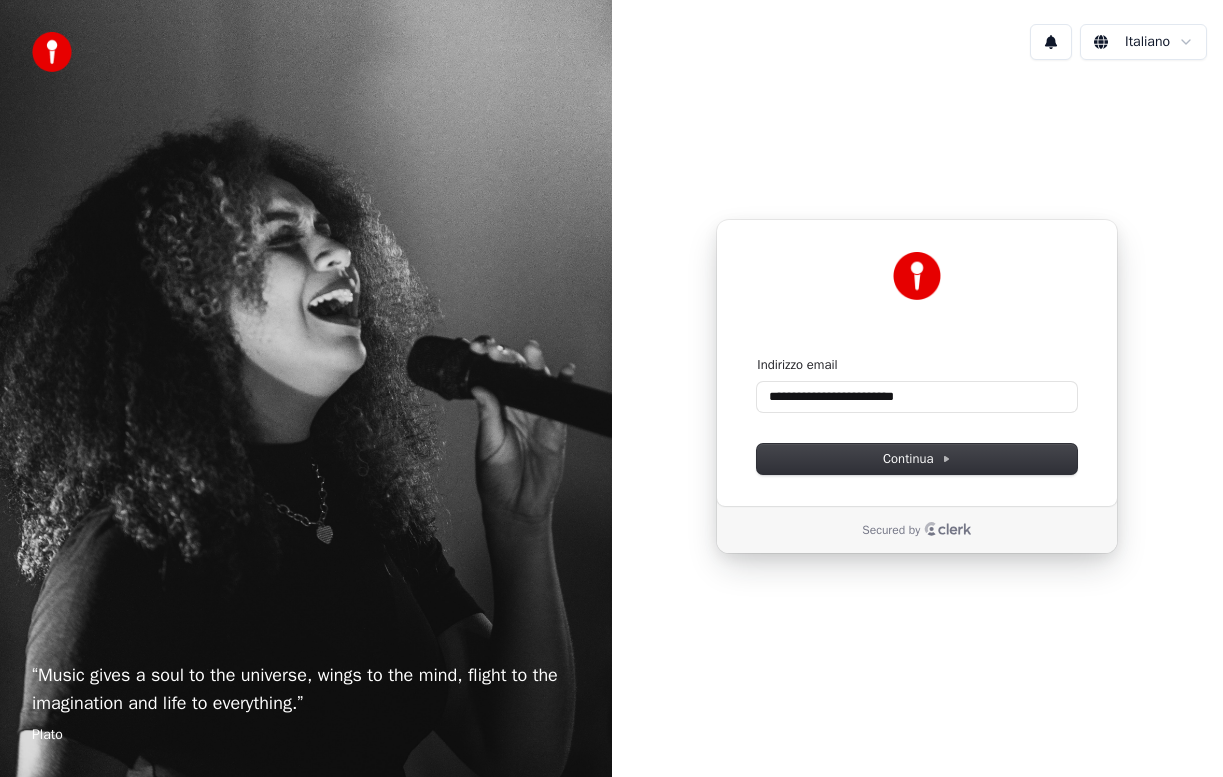 type on "**********" 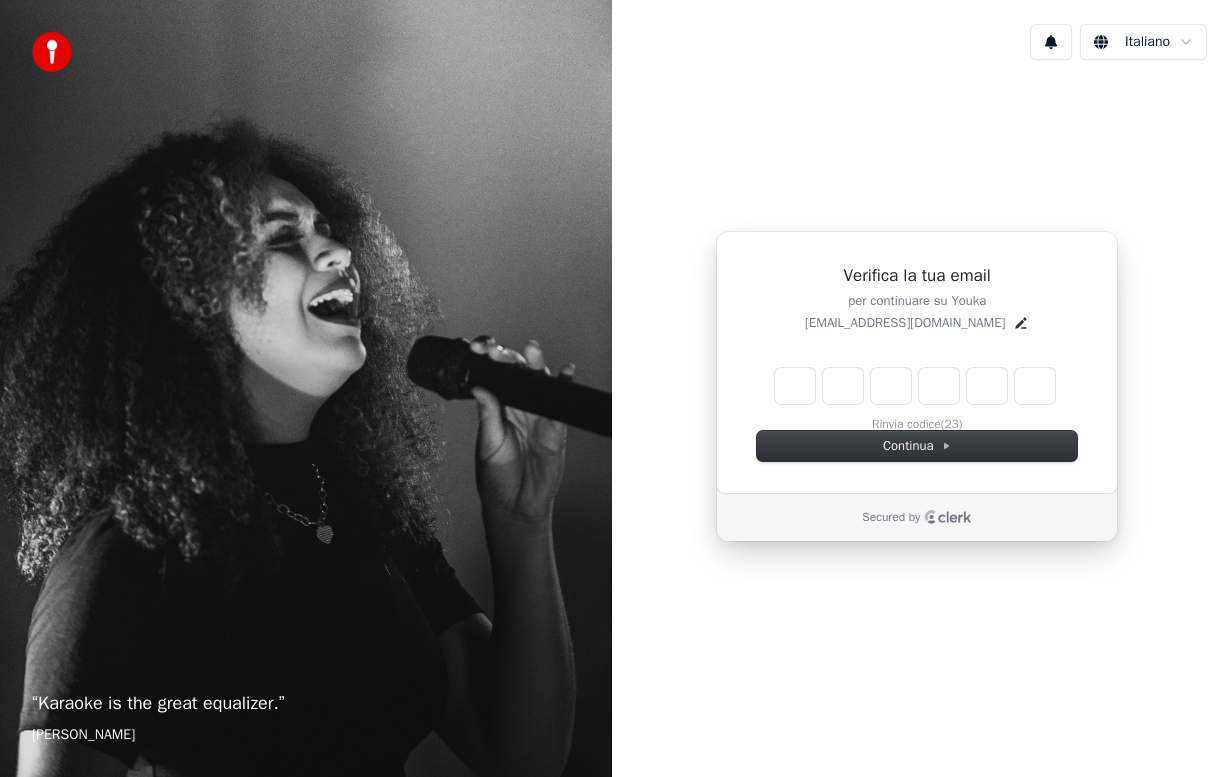 type on "*" 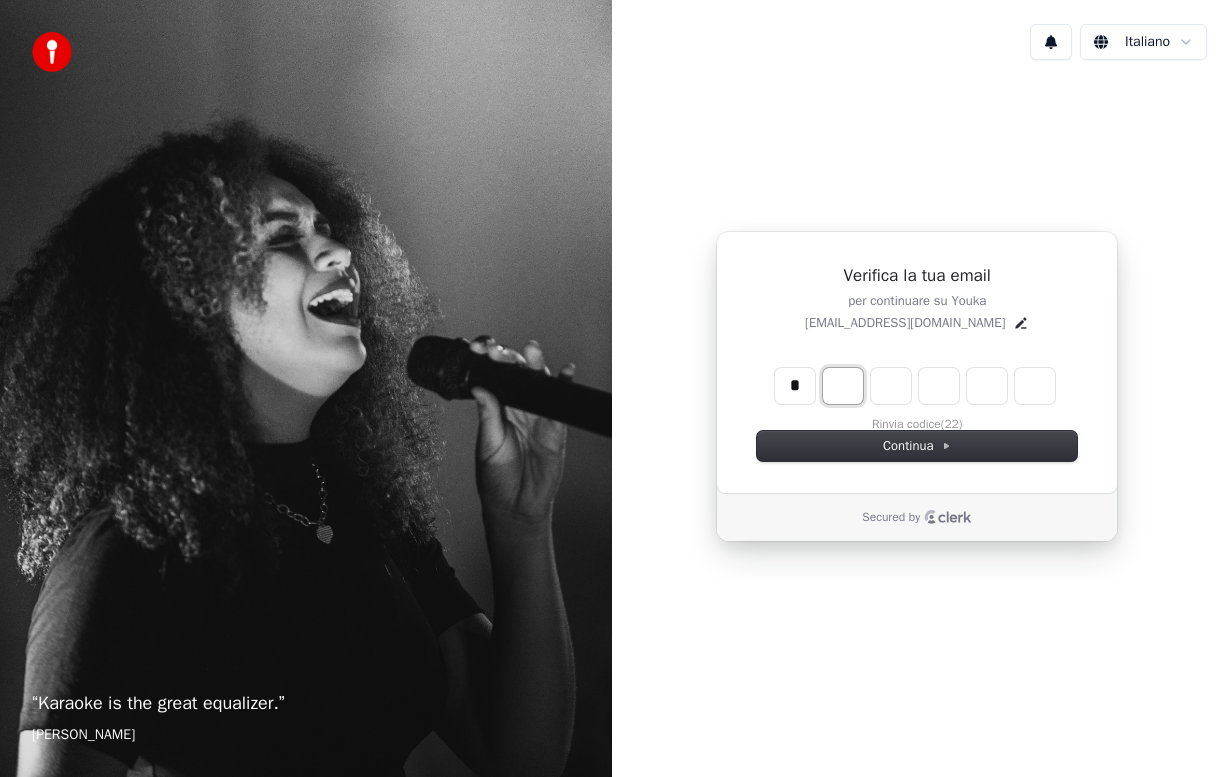 type on "*" 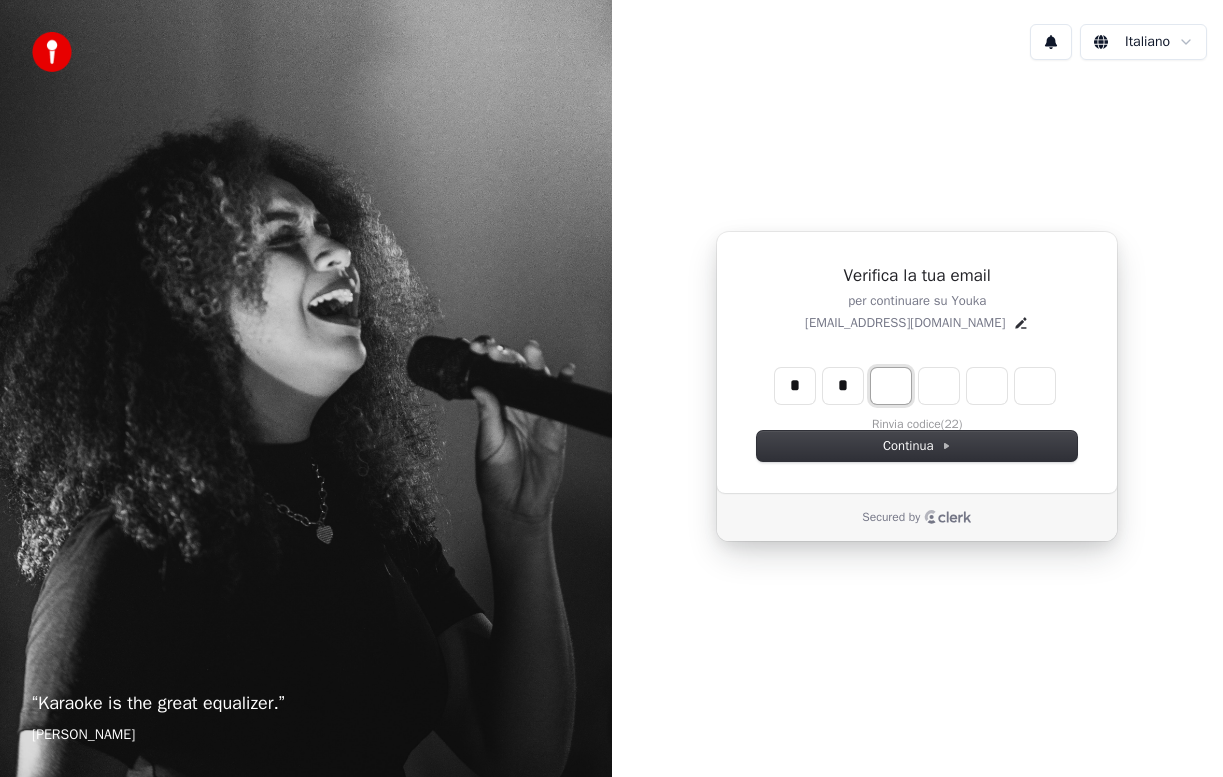 type on "*" 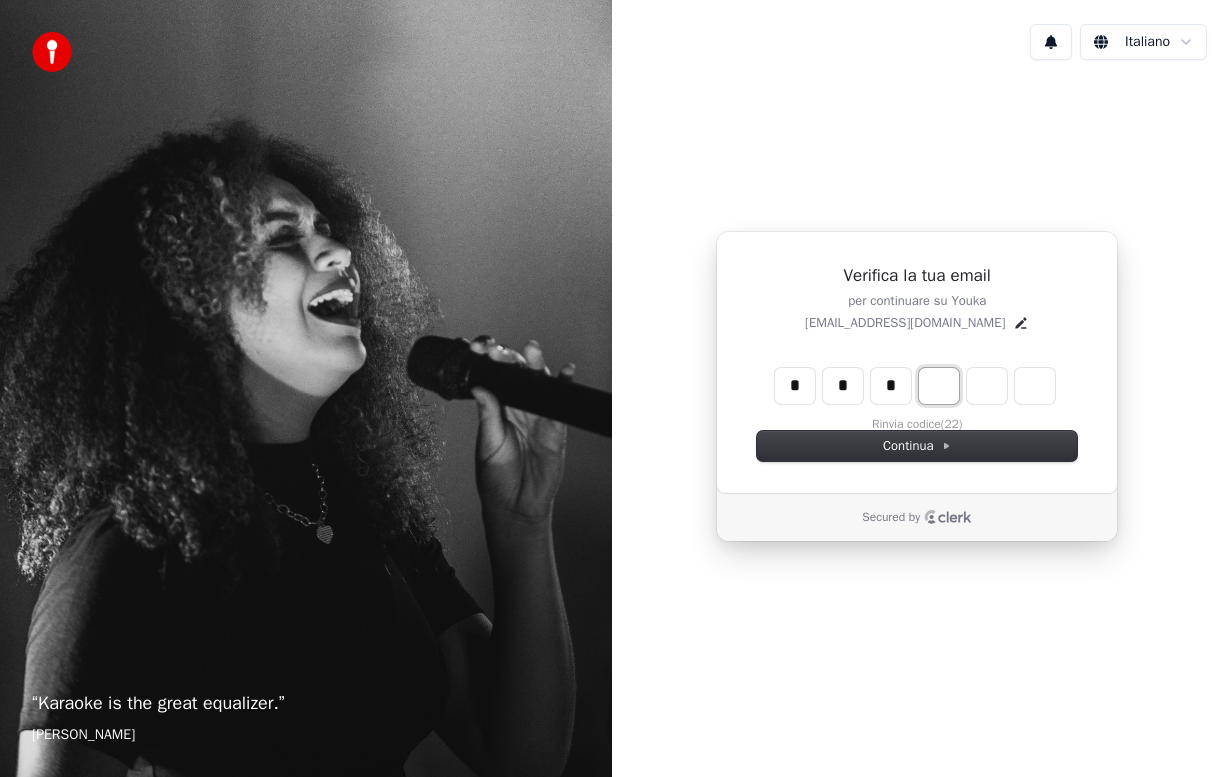 type on "*" 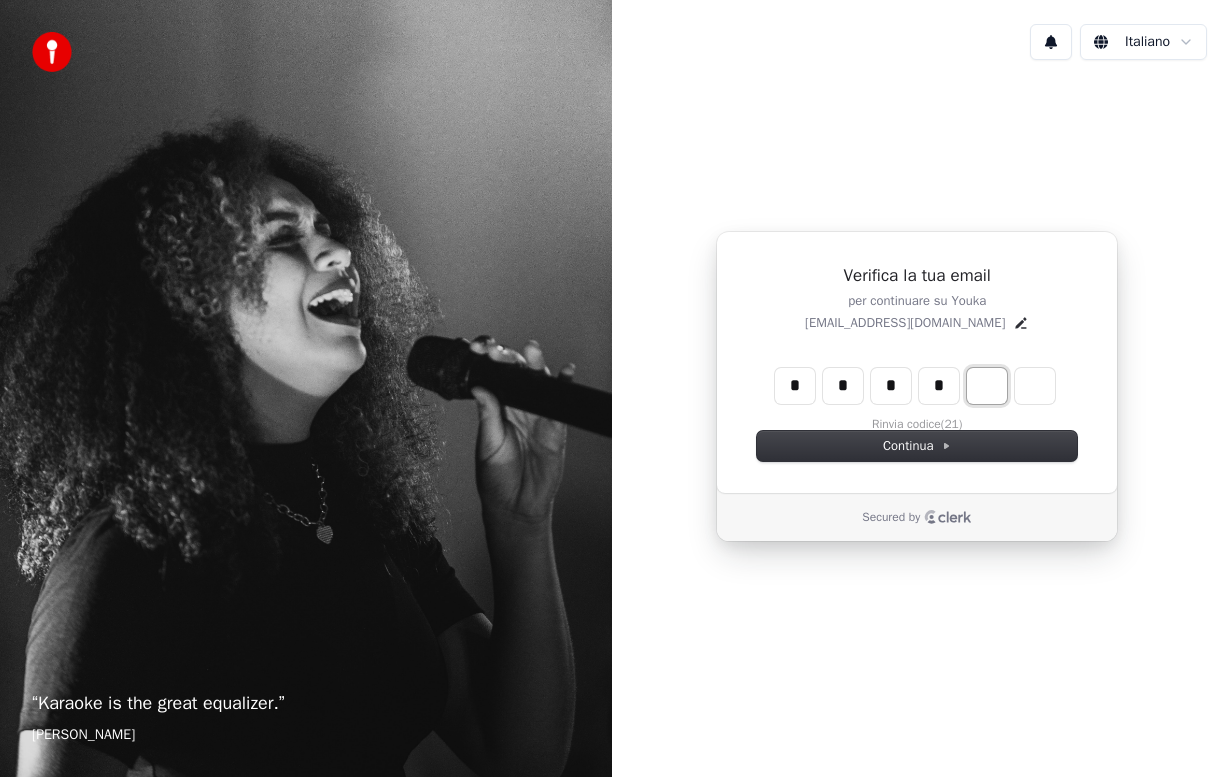 type on "*" 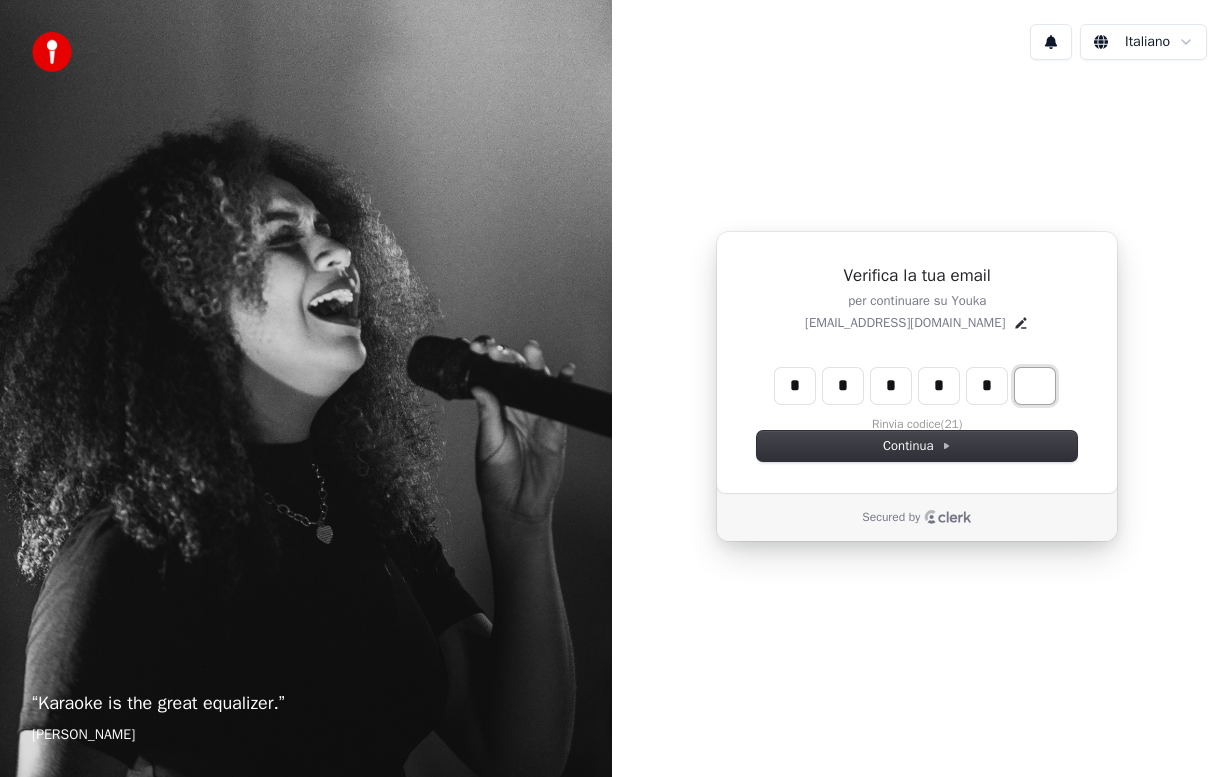 type on "*" 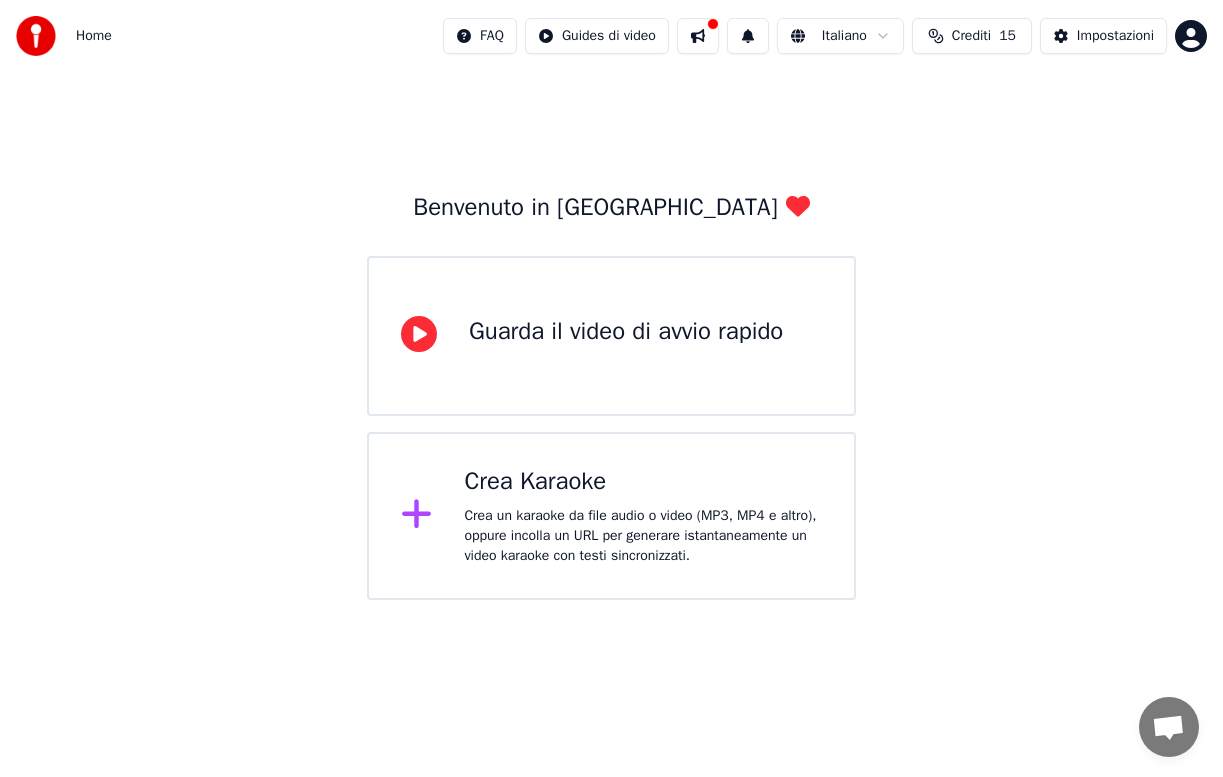 click on "Crea un karaoke da file audio o video (MP3, MP4 e altro), oppure incolla un URL per generare istantaneamente un video karaoke con testi sincronizzati." at bounding box center [643, 536] 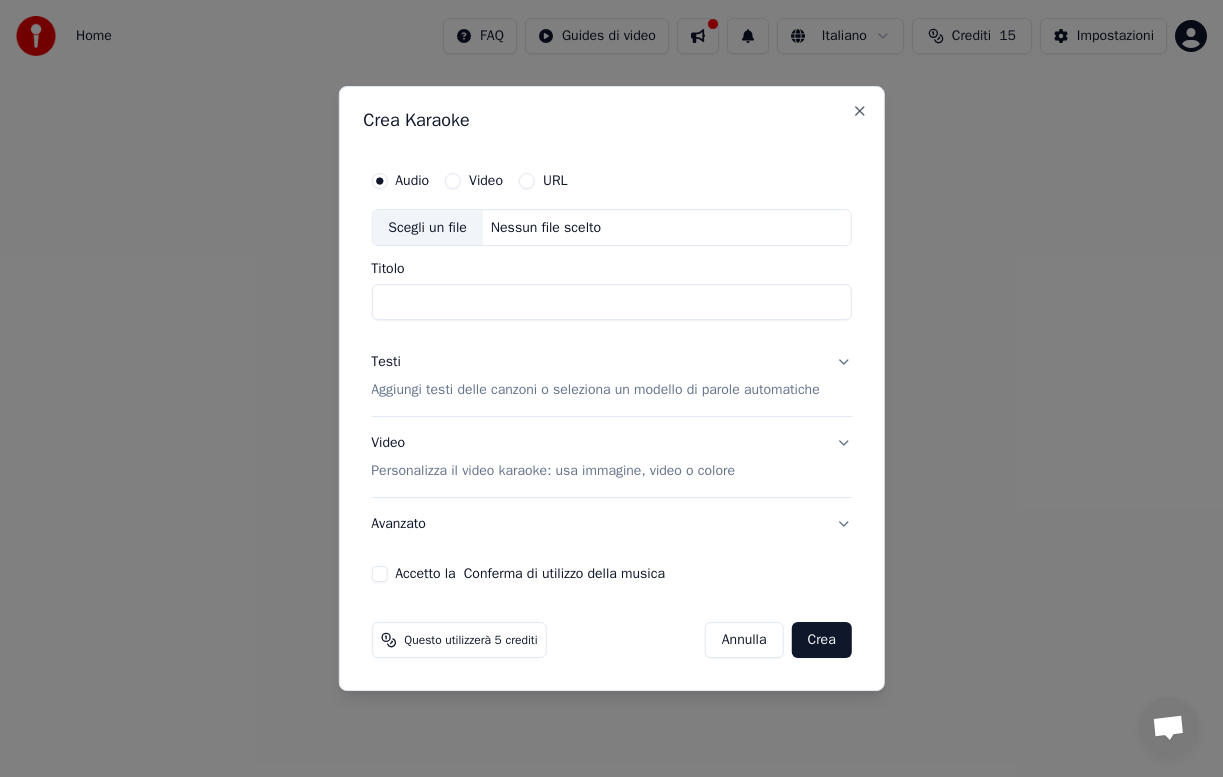 click on "Annulla" at bounding box center [744, 640] 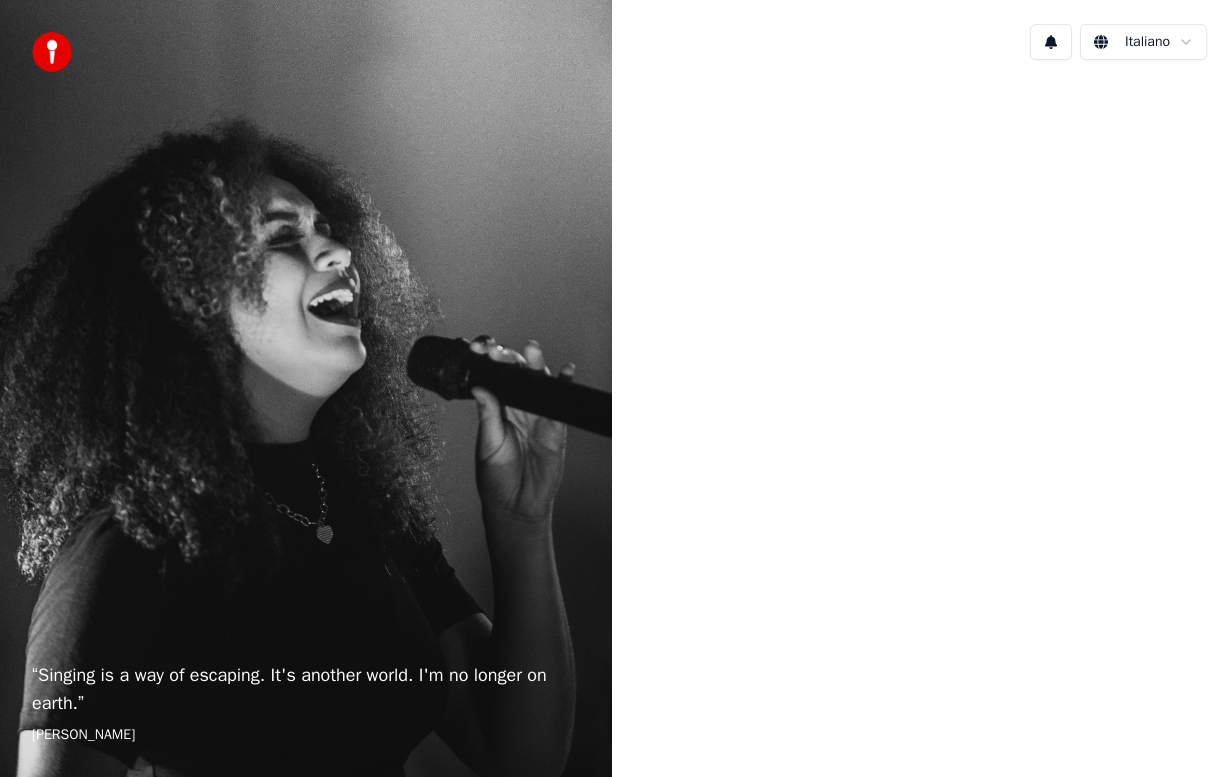 scroll, scrollTop: 0, scrollLeft: 0, axis: both 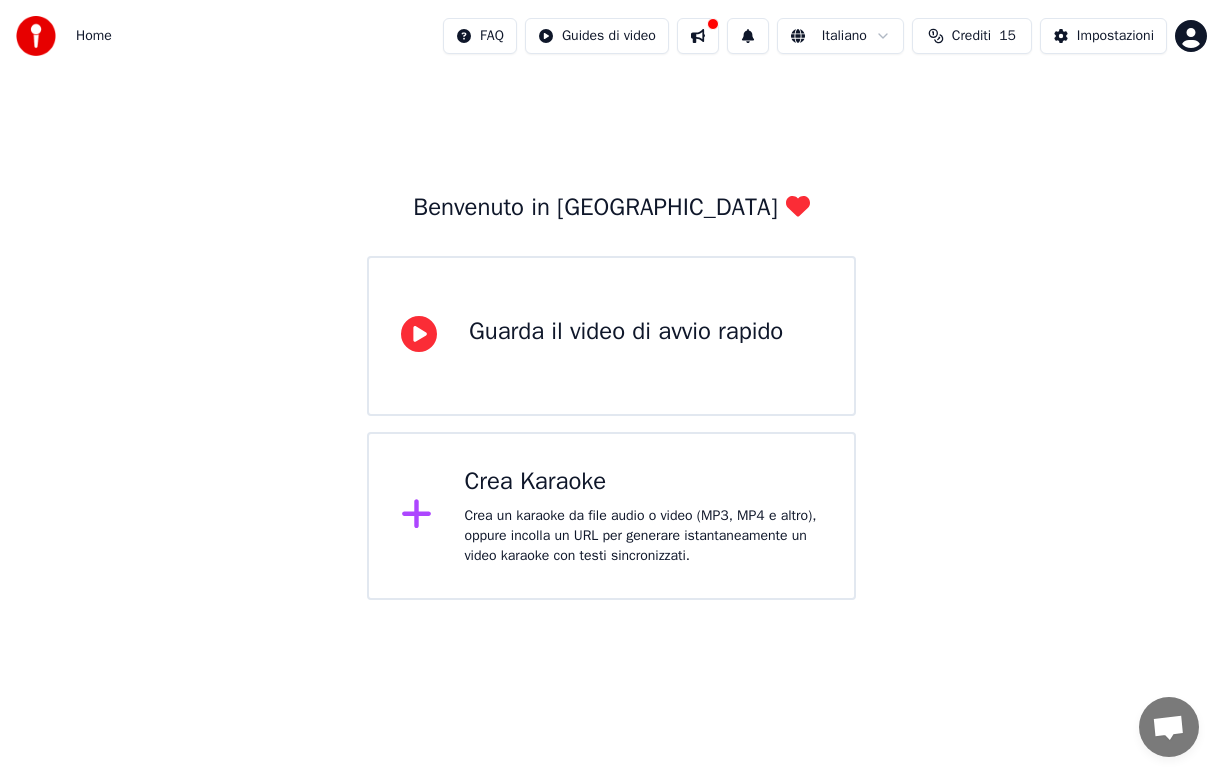click on "Crea un karaoke da file audio o video (MP3, MP4 e altro), oppure incolla un URL per generare istantaneamente un video karaoke con testi sincronizzati." at bounding box center (643, 536) 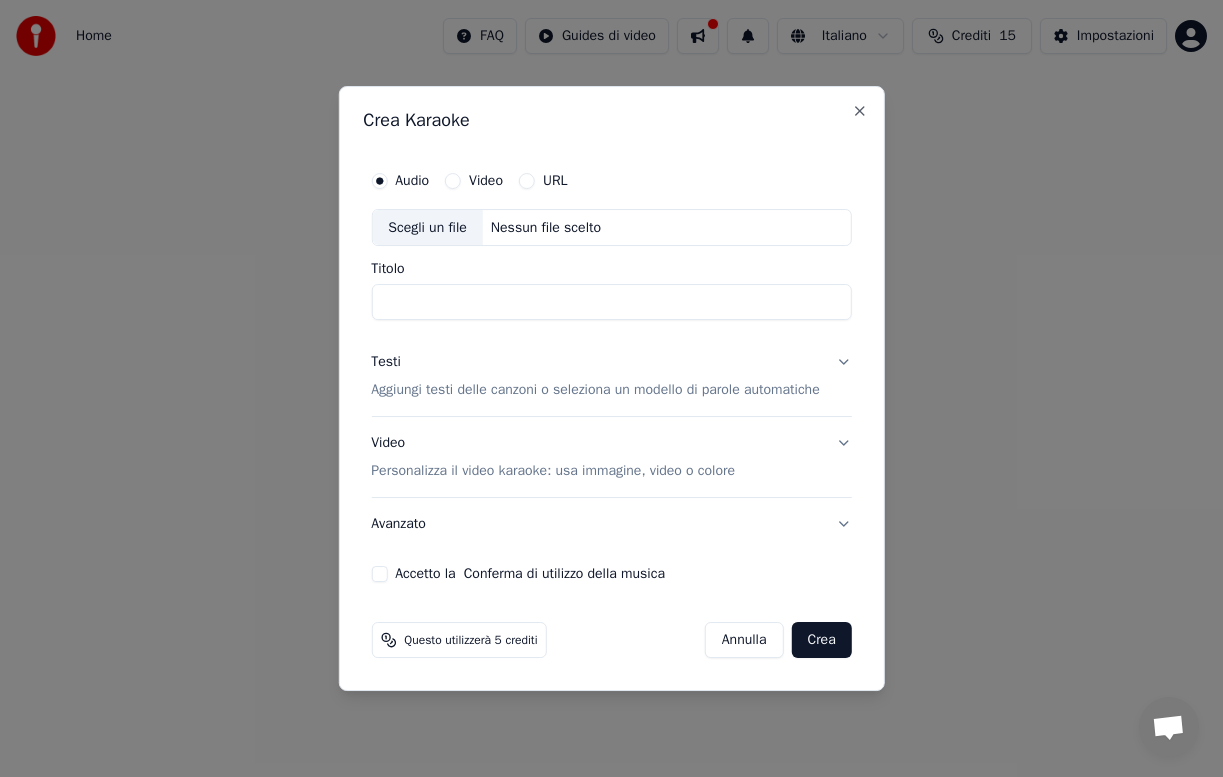 click on "Video" at bounding box center (474, 181) 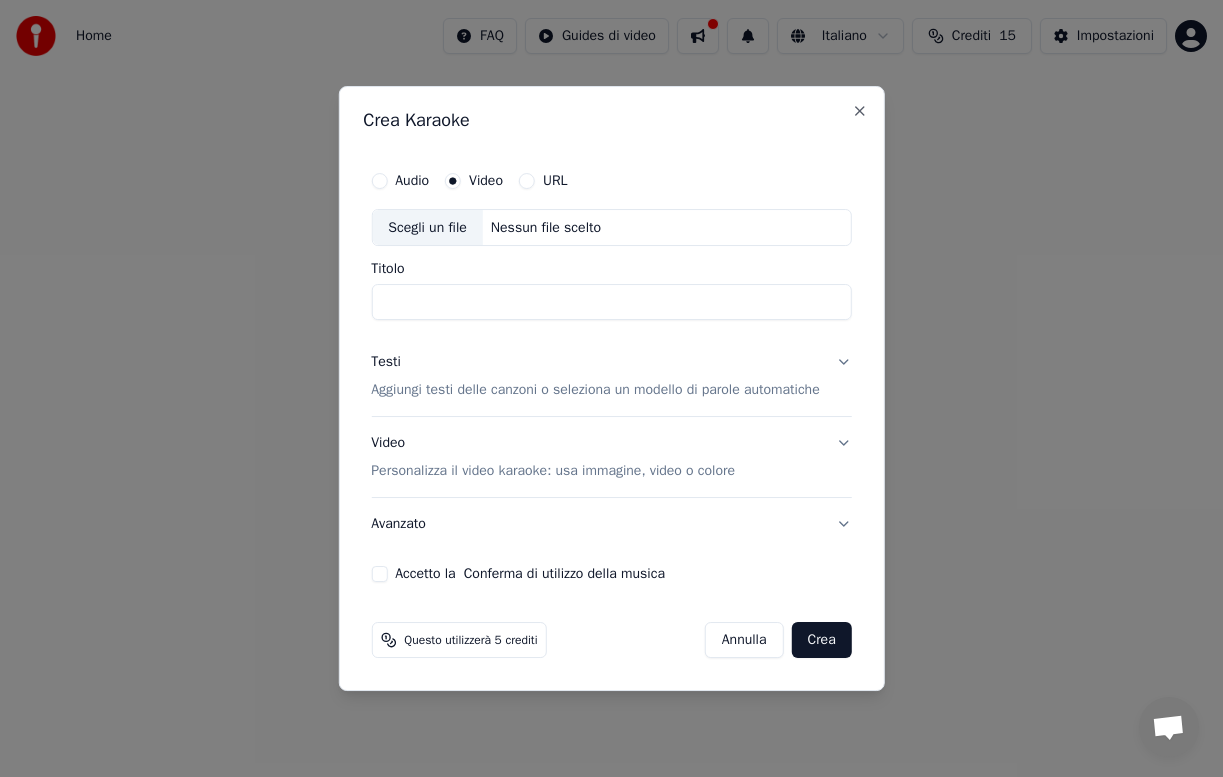 click on "Titolo" at bounding box center [611, 303] 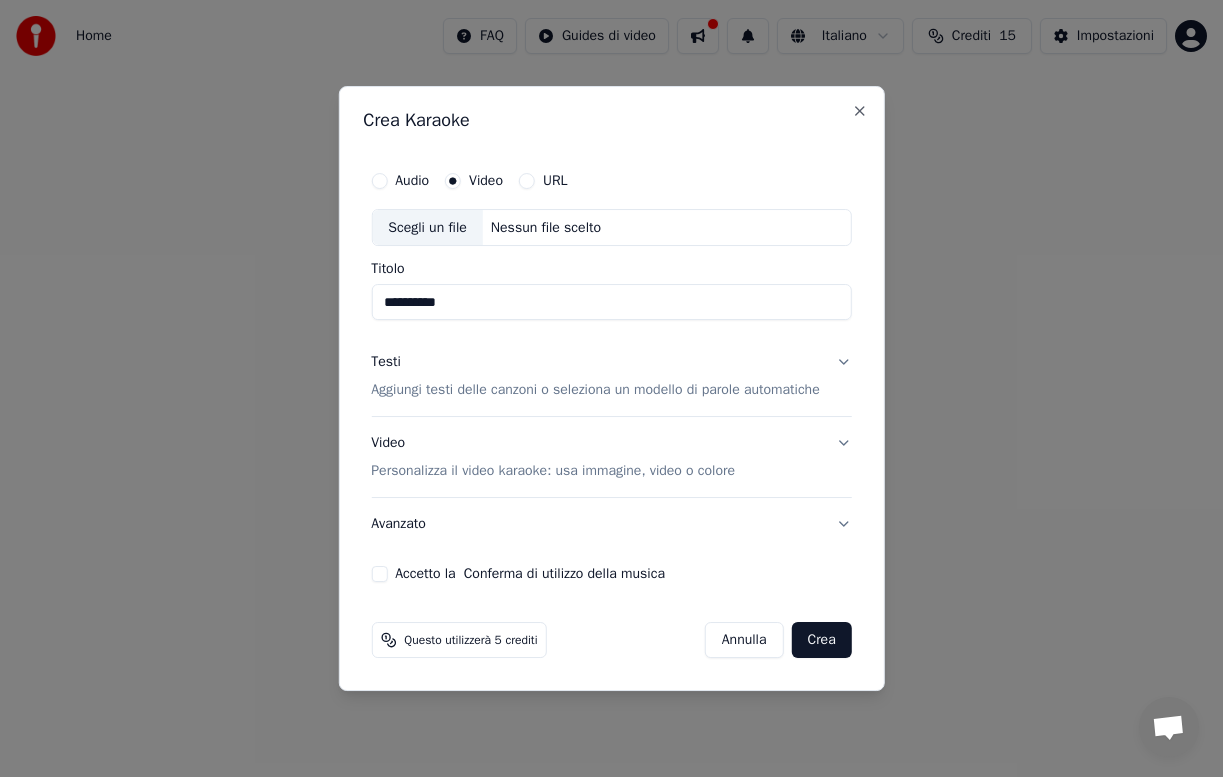 type on "**********" 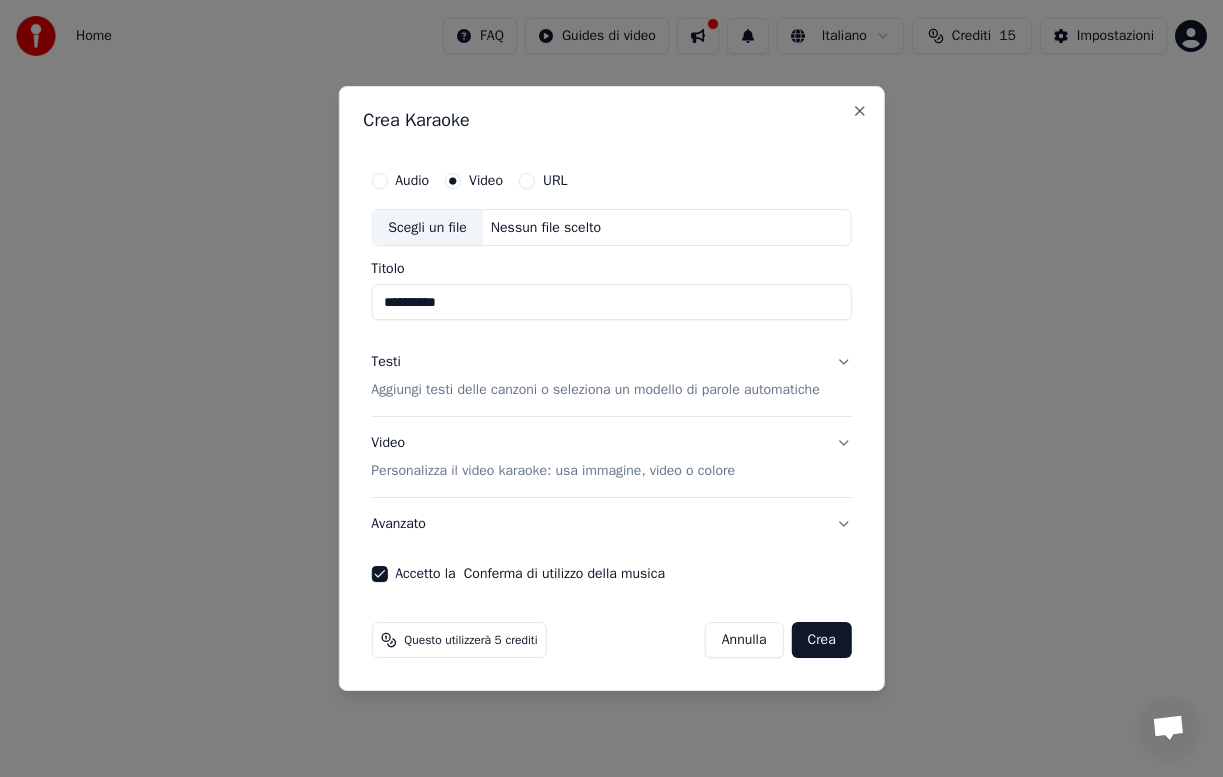 click on "Crea" at bounding box center (821, 640) 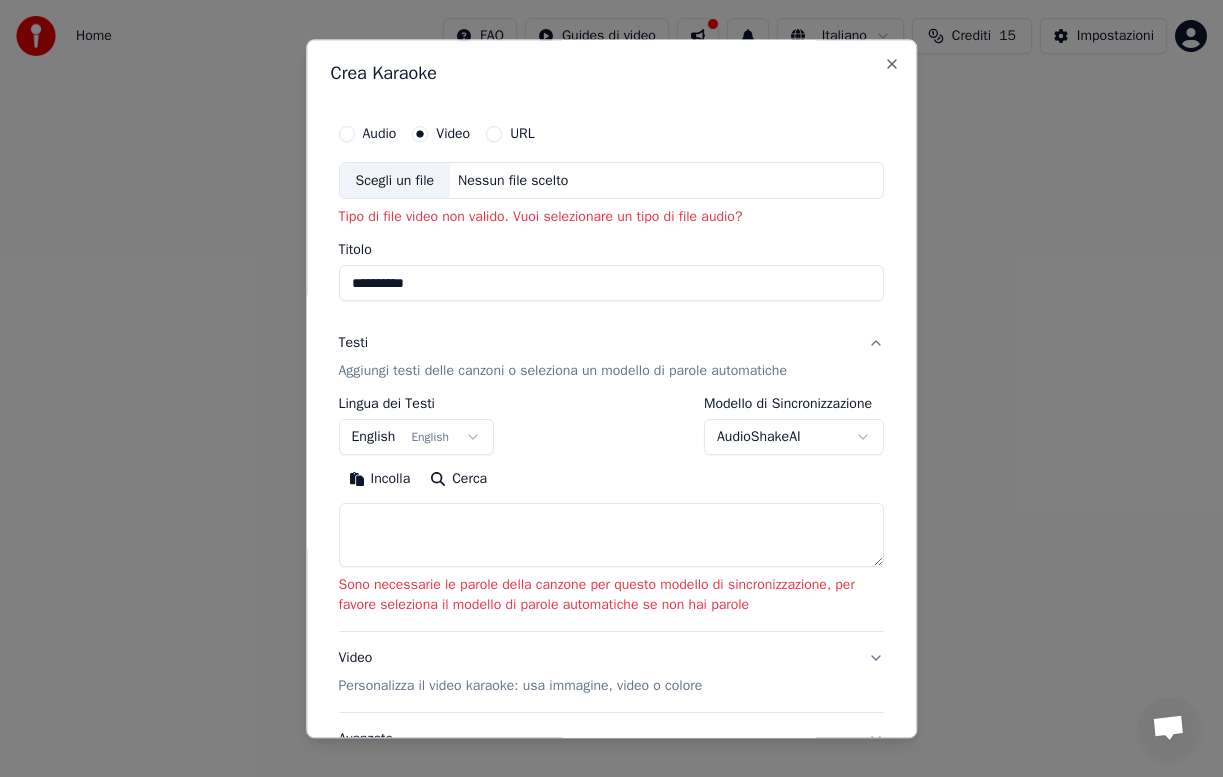 click on "English English" at bounding box center (417, 438) 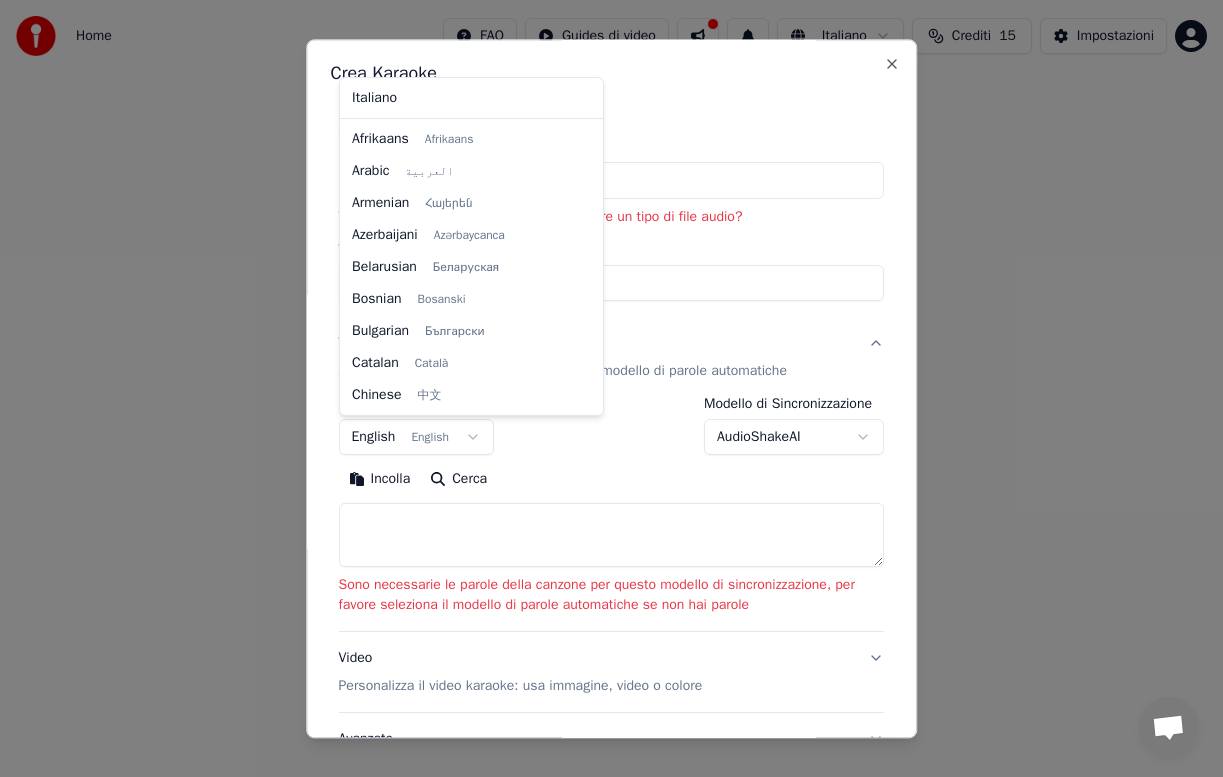 scroll, scrollTop: 160, scrollLeft: 0, axis: vertical 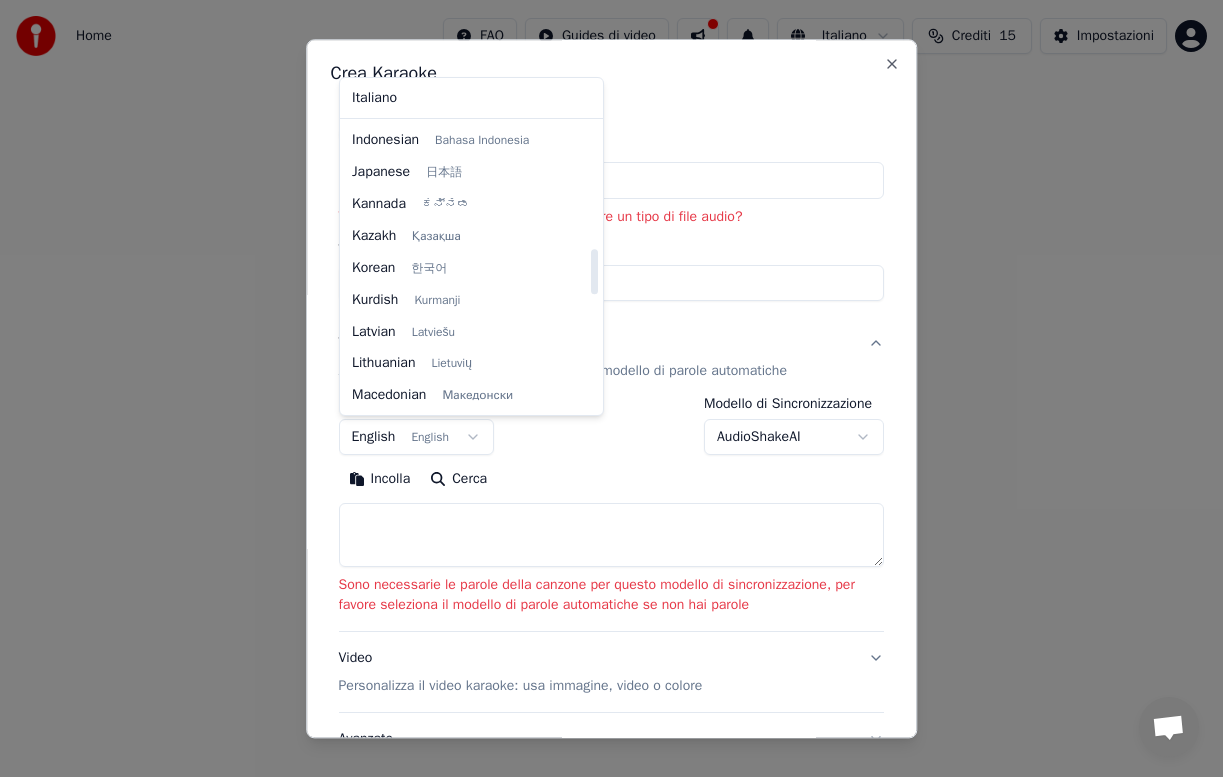 click at bounding box center [611, 388] 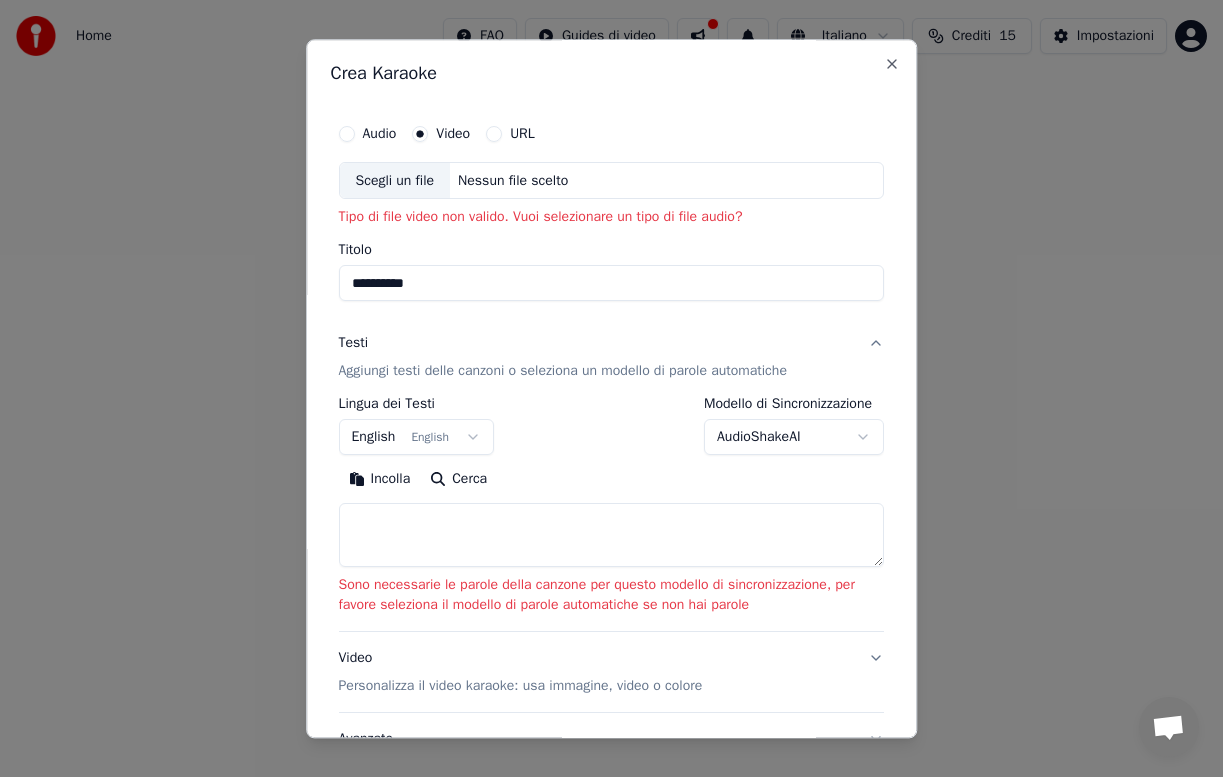 type 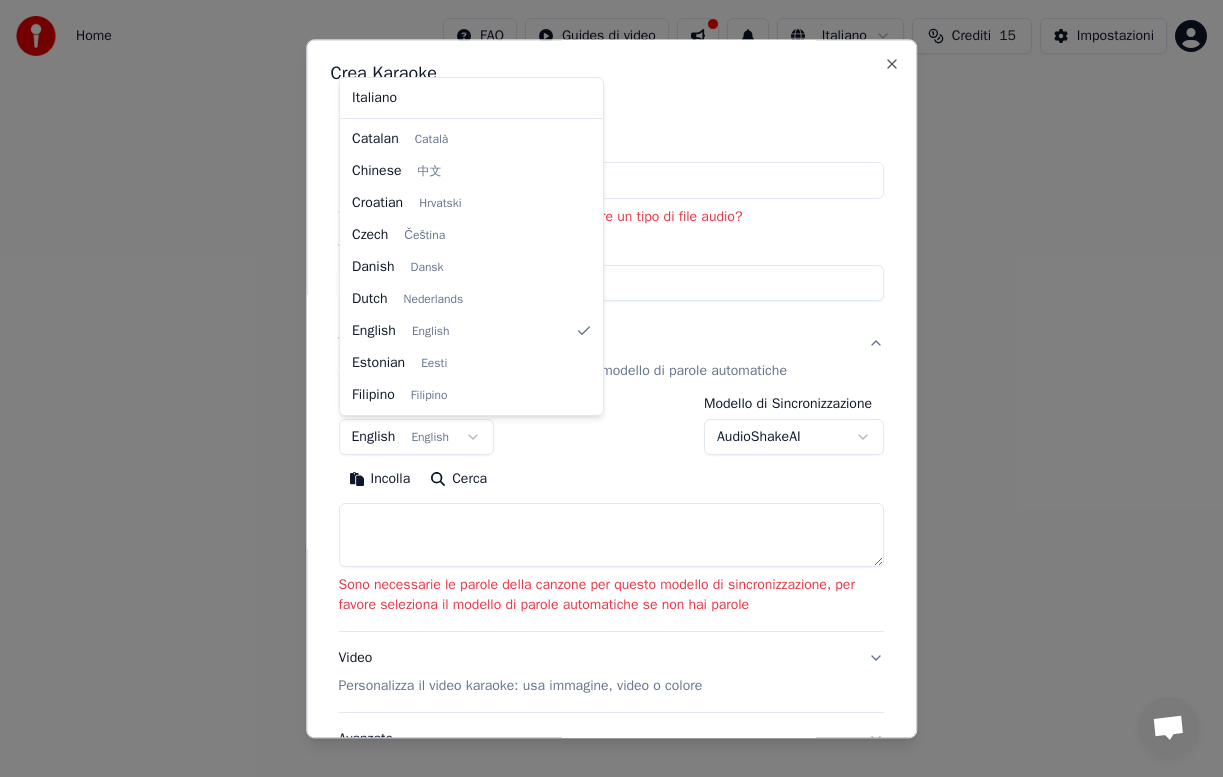 scroll, scrollTop: 256, scrollLeft: 0, axis: vertical 